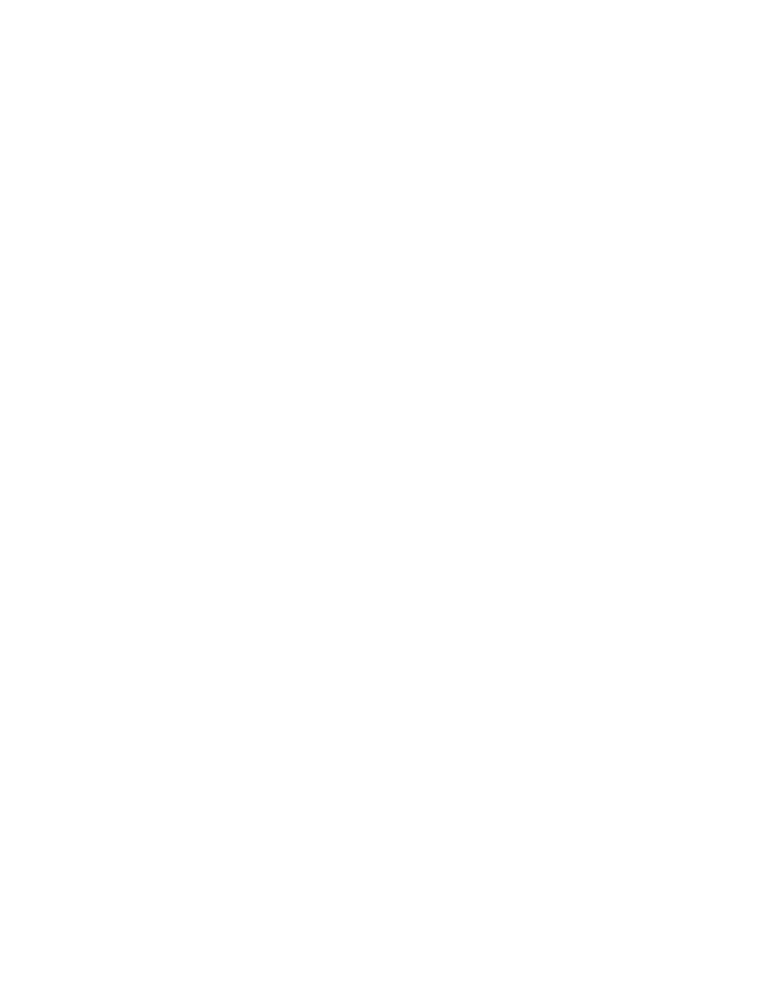 scroll, scrollTop: 0, scrollLeft: 0, axis: both 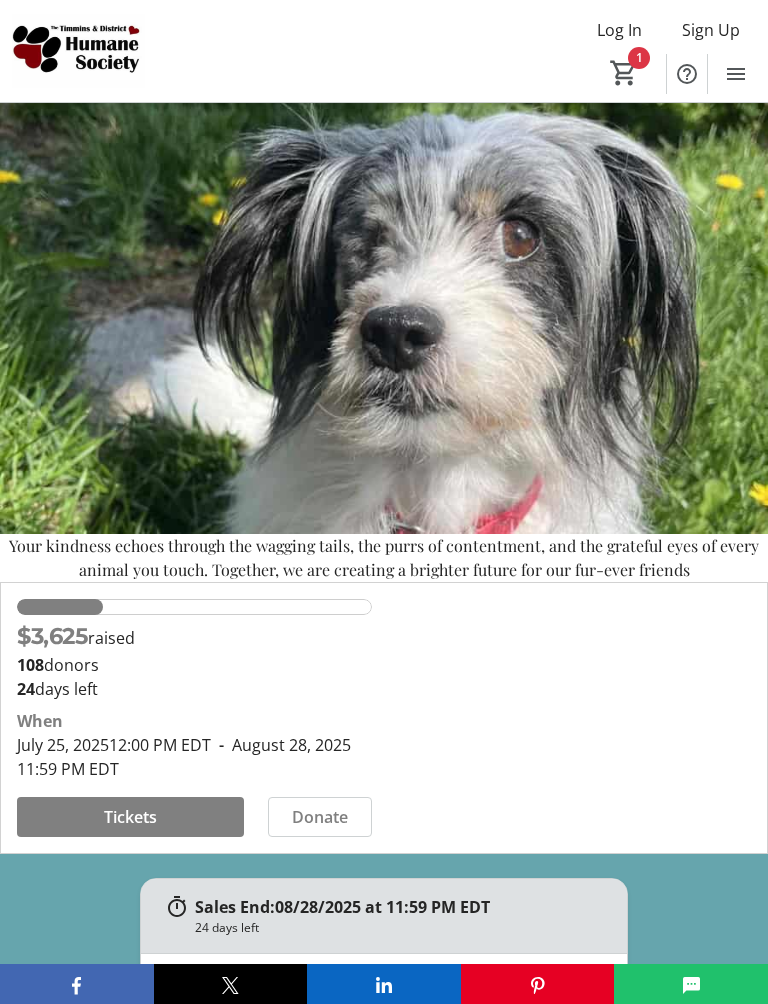 click at bounding box center (130, 817) 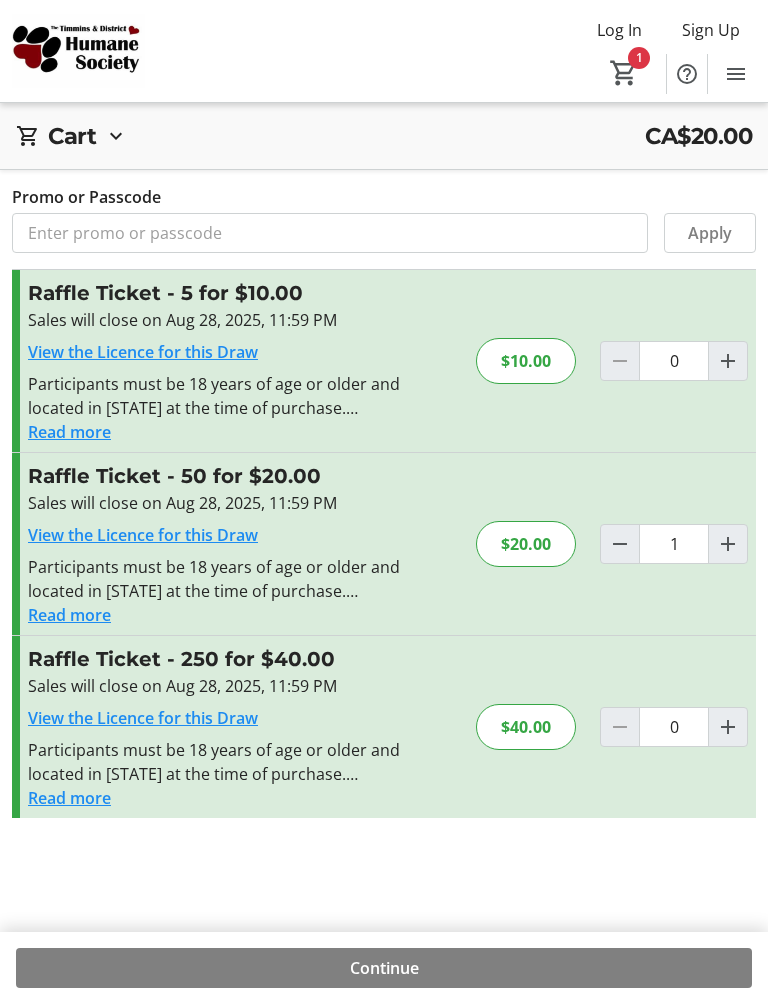 click 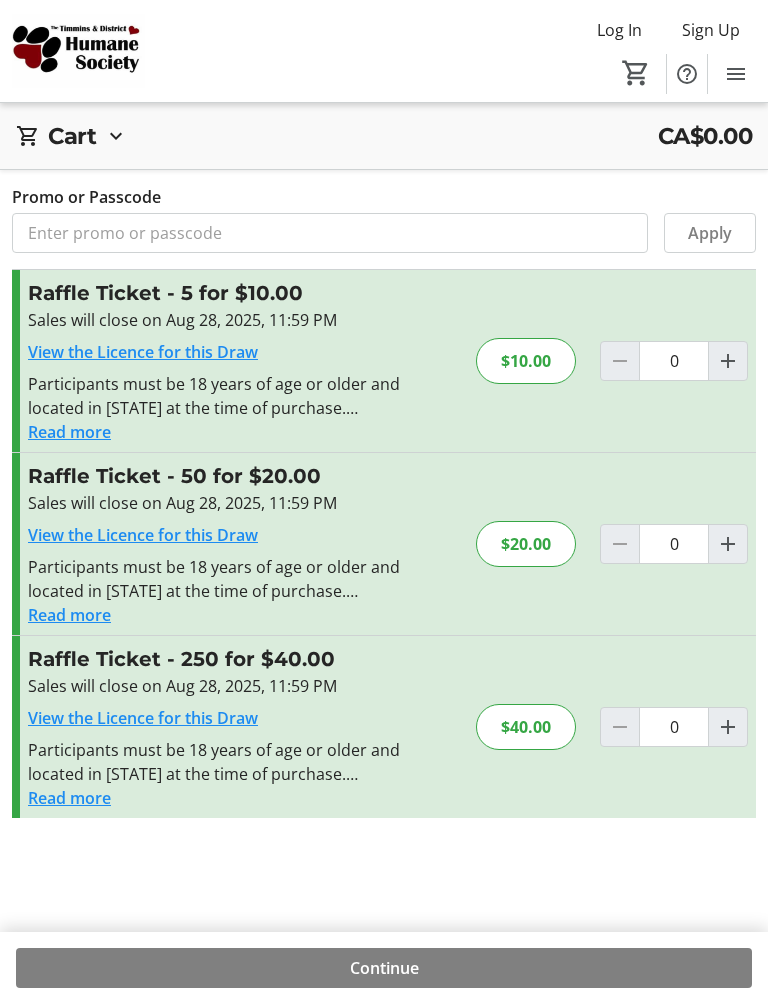 click 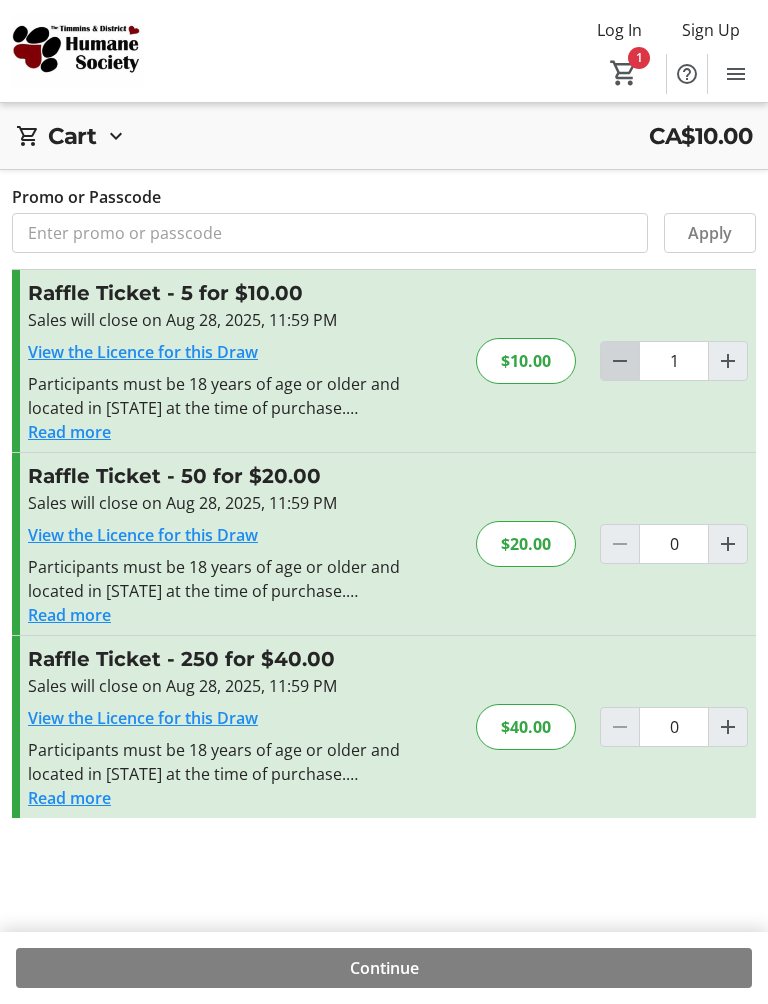click 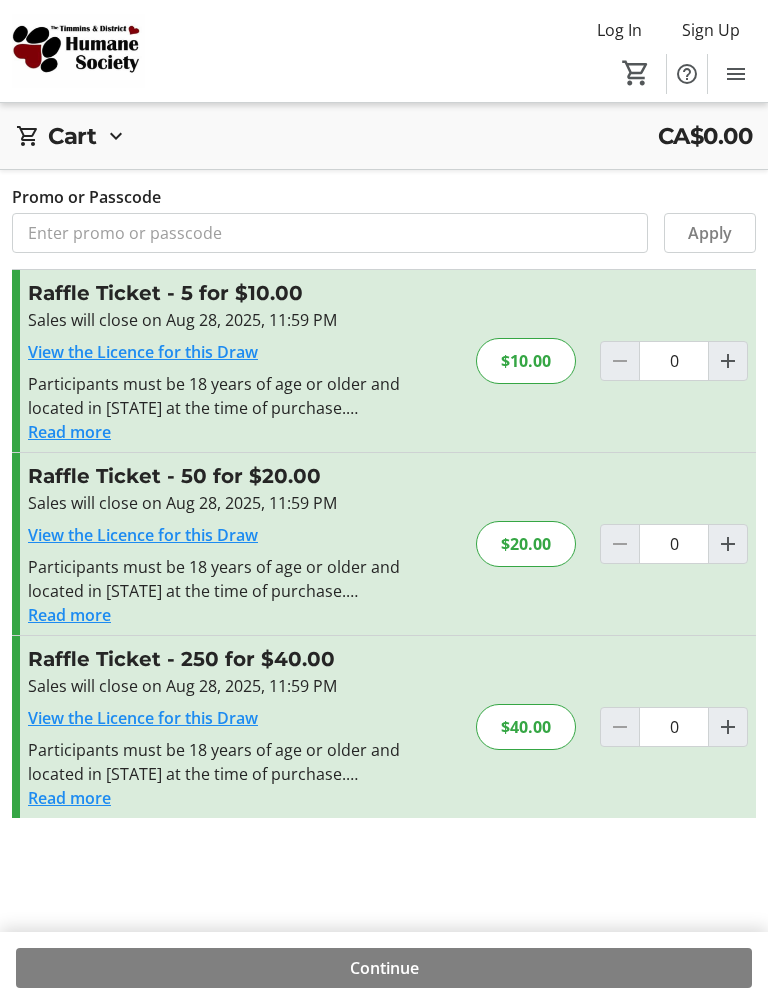 click 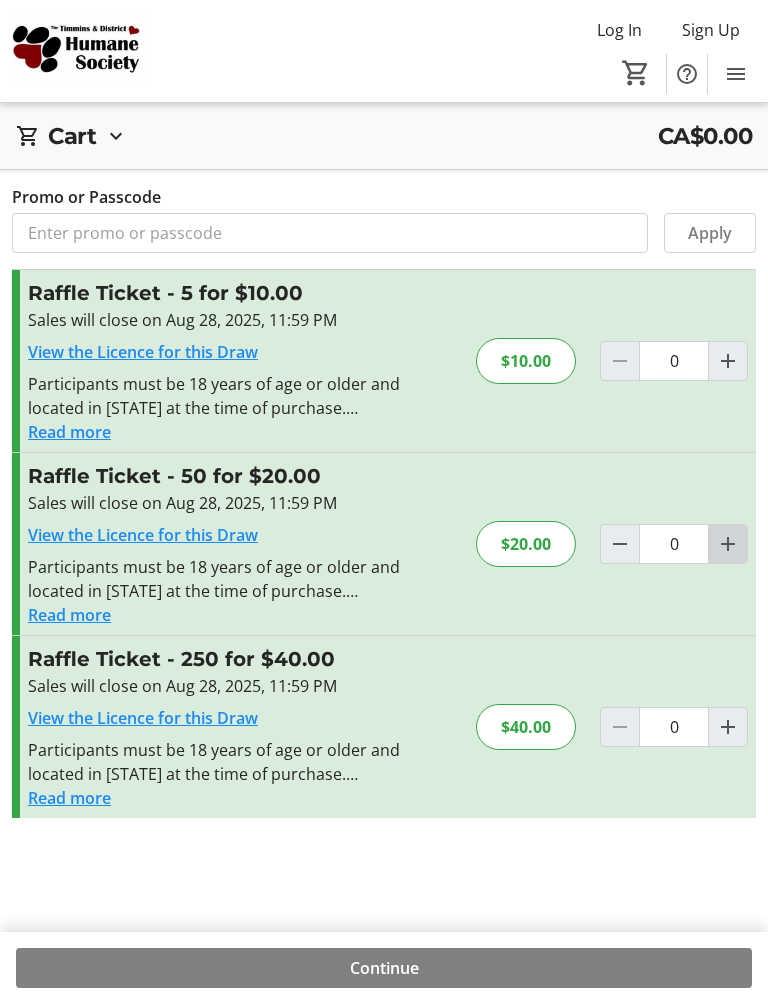 type on "1" 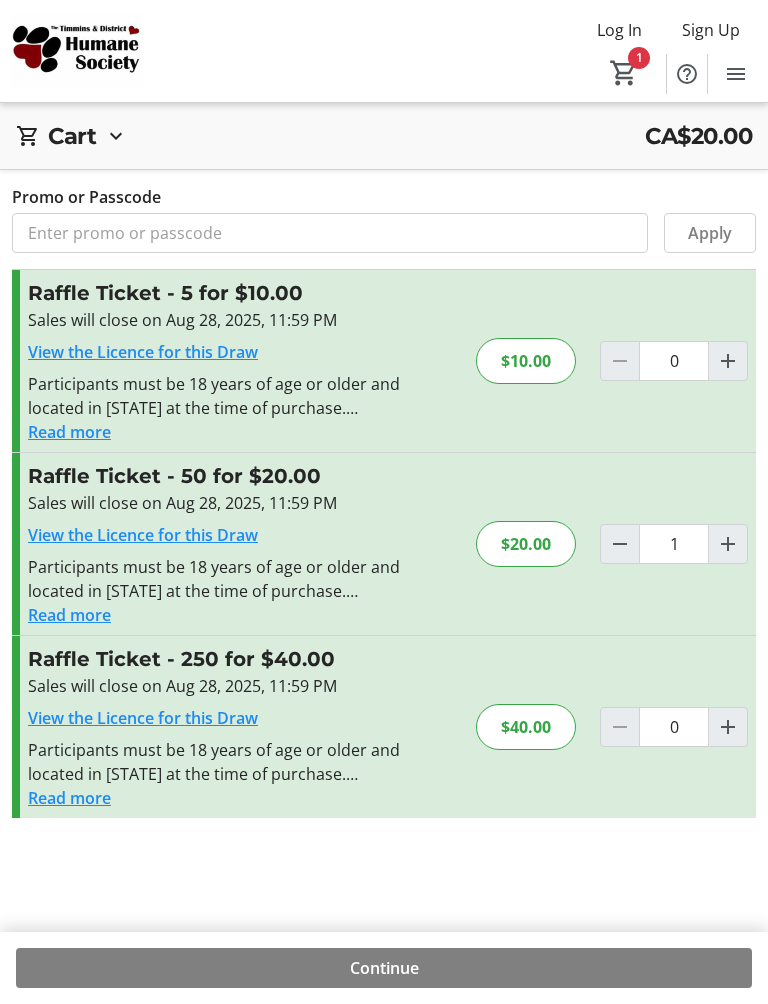 scroll, scrollTop: 92, scrollLeft: 0, axis: vertical 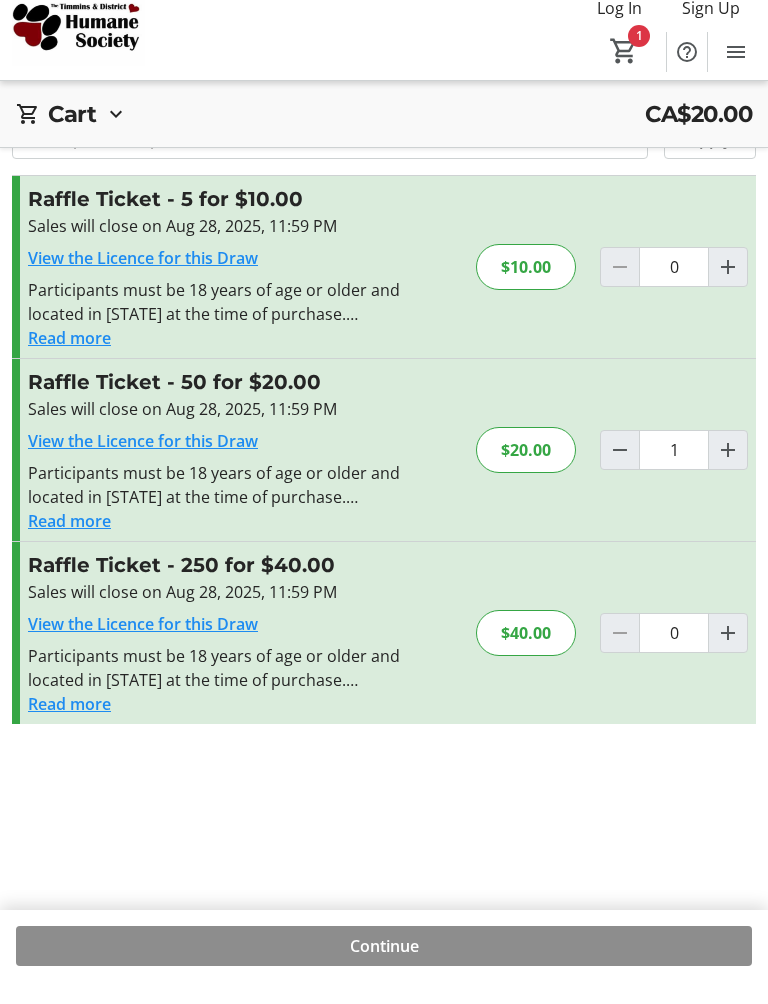click 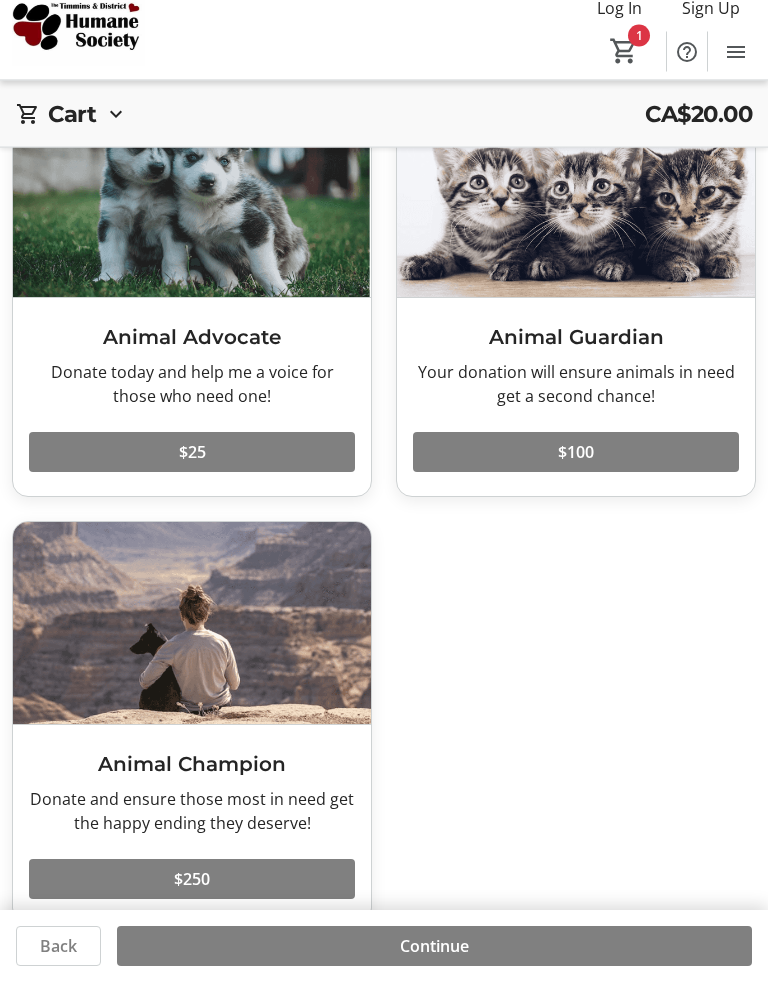 scroll, scrollTop: 164, scrollLeft: 0, axis: vertical 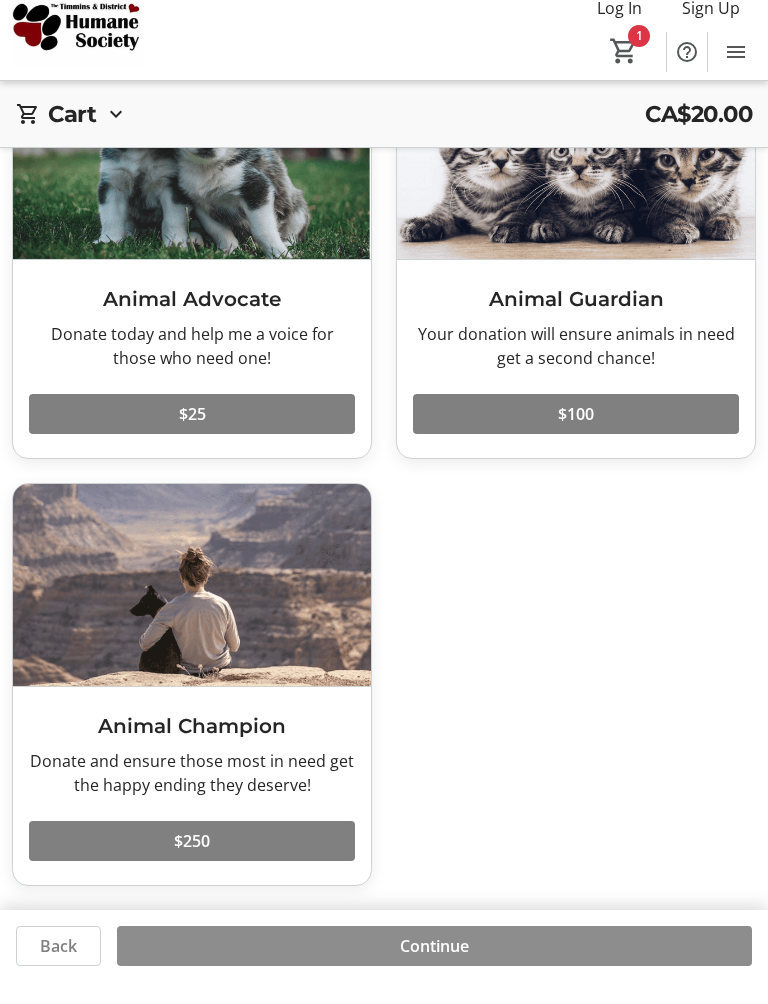 click on "Continue" 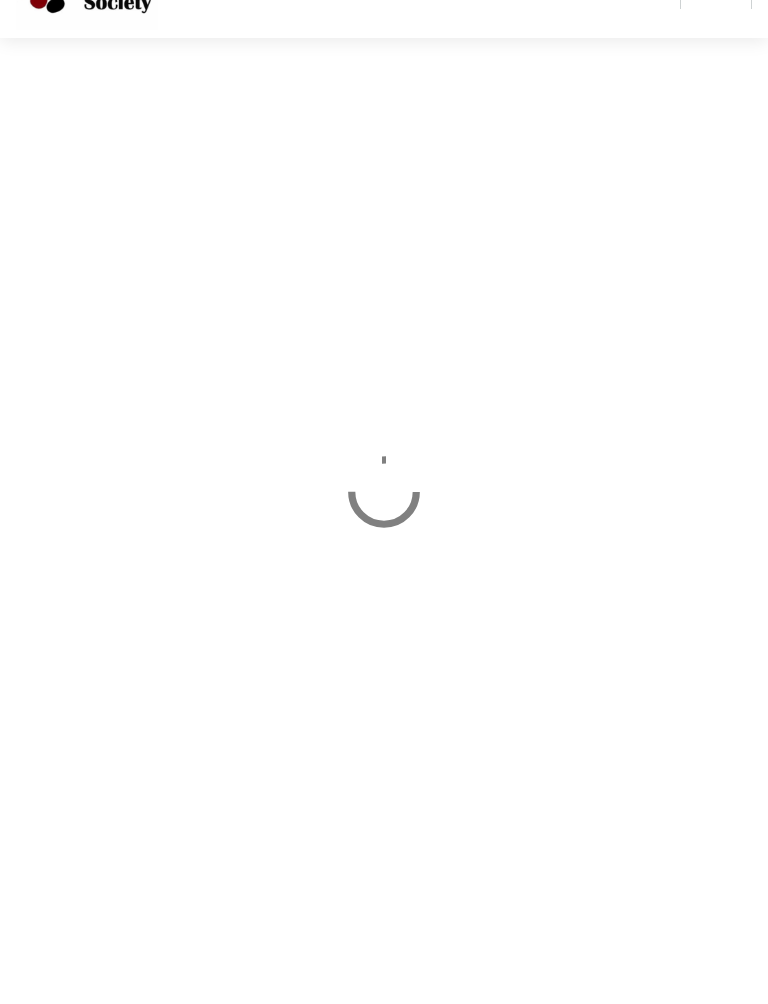 scroll, scrollTop: 11, scrollLeft: 0, axis: vertical 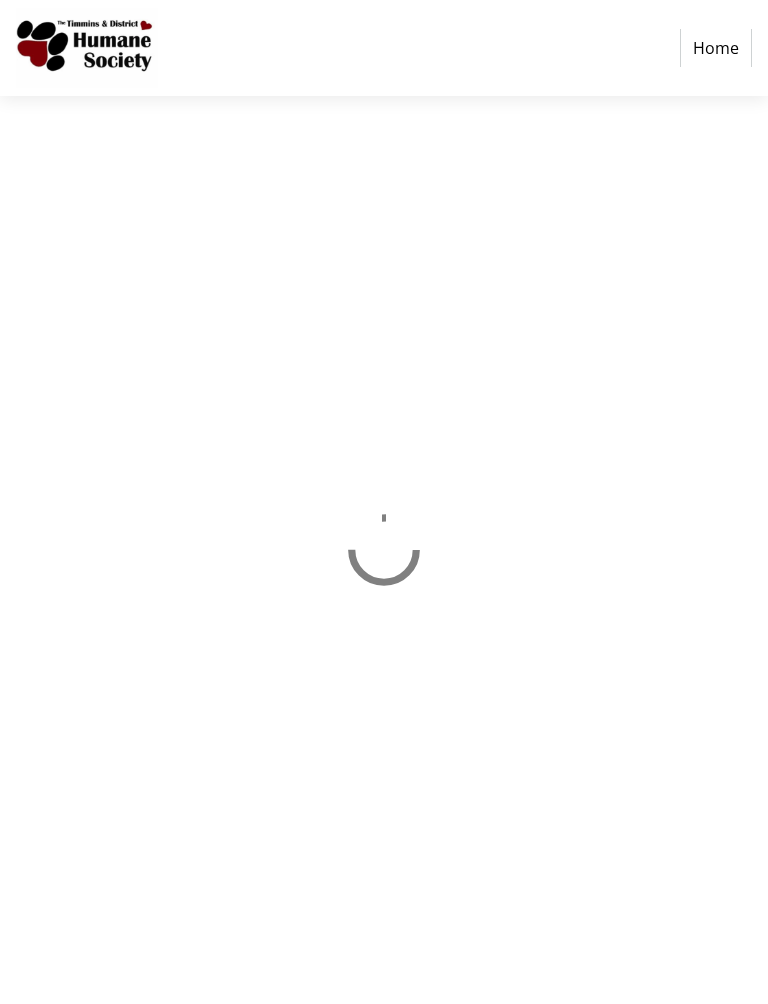 select on "CA" 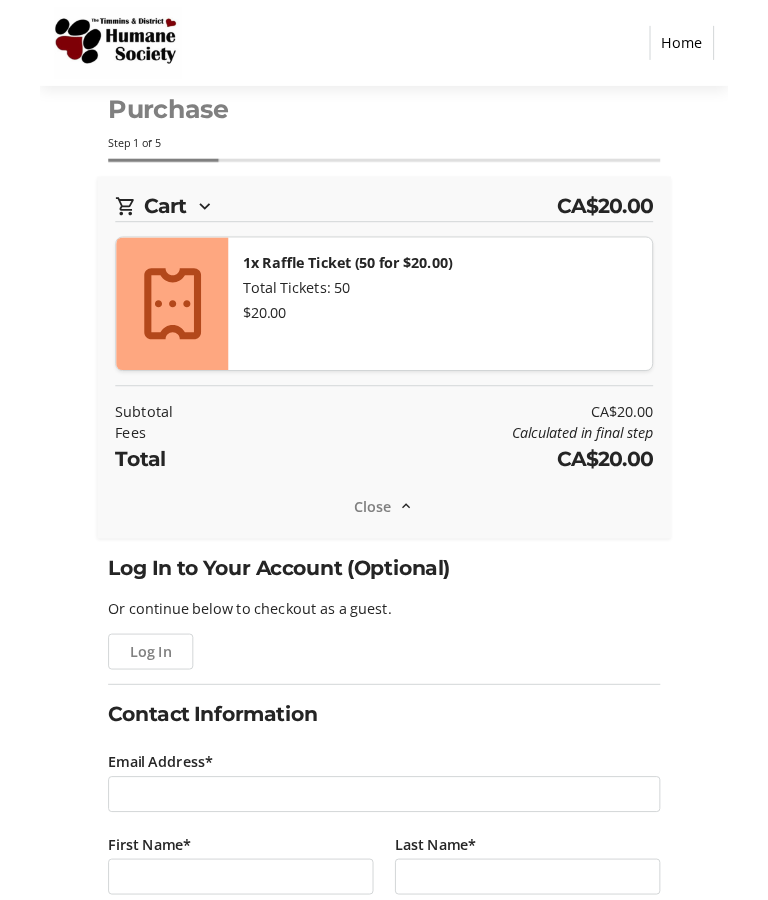 scroll, scrollTop: 0, scrollLeft: 0, axis: both 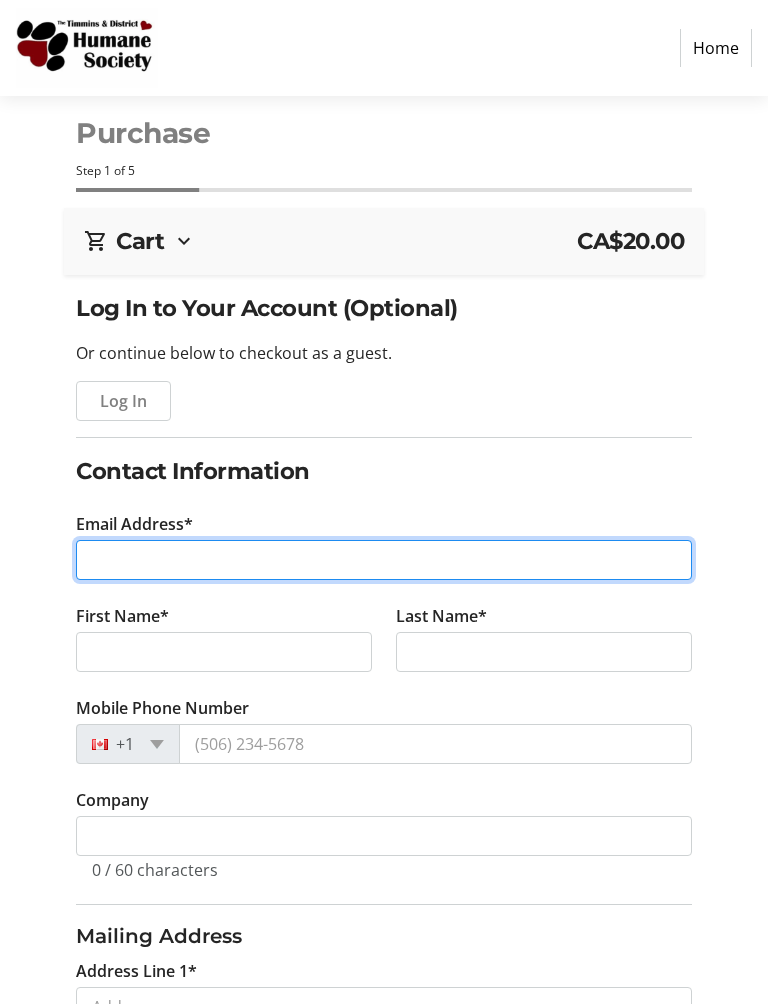 click on "Email Address*" at bounding box center (384, 560) 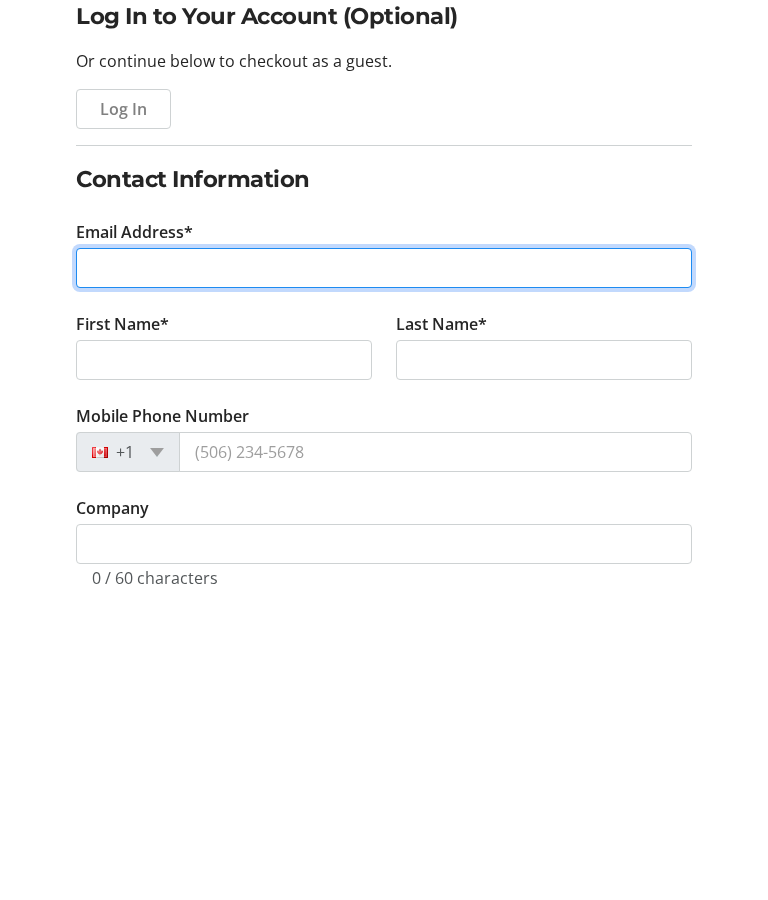 type on "[EMAIL]" 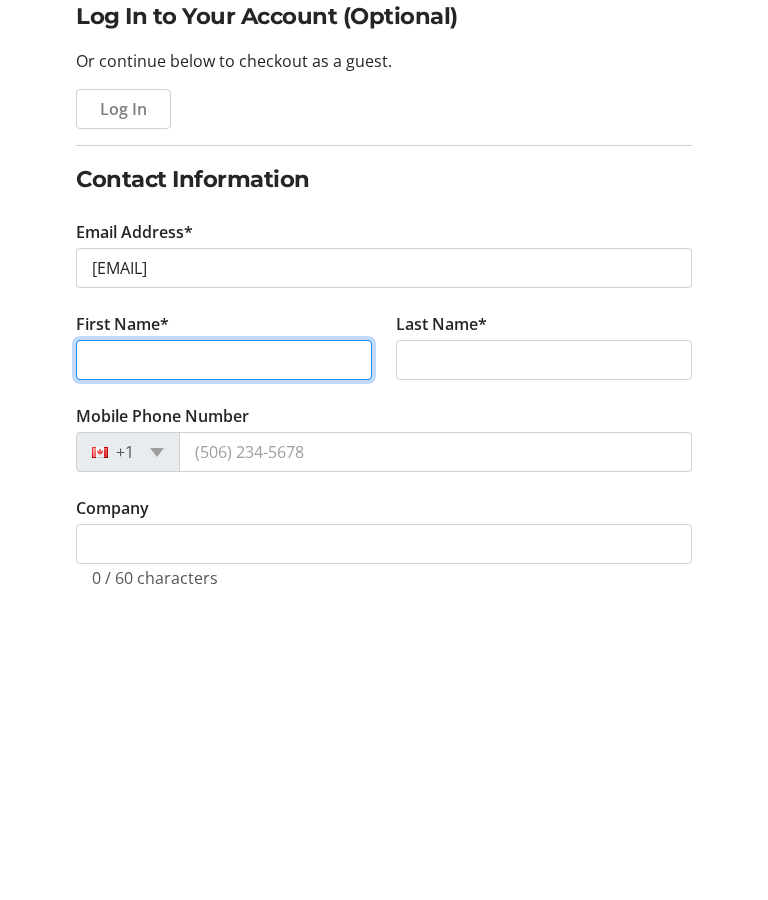 type on "Lois" 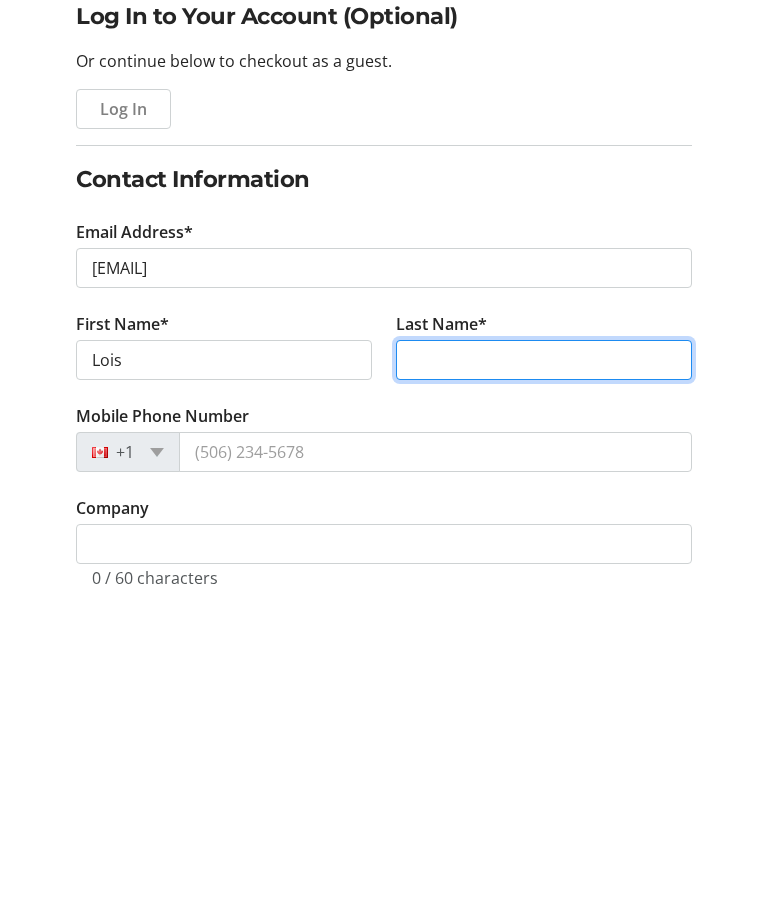 type on "Kelly" 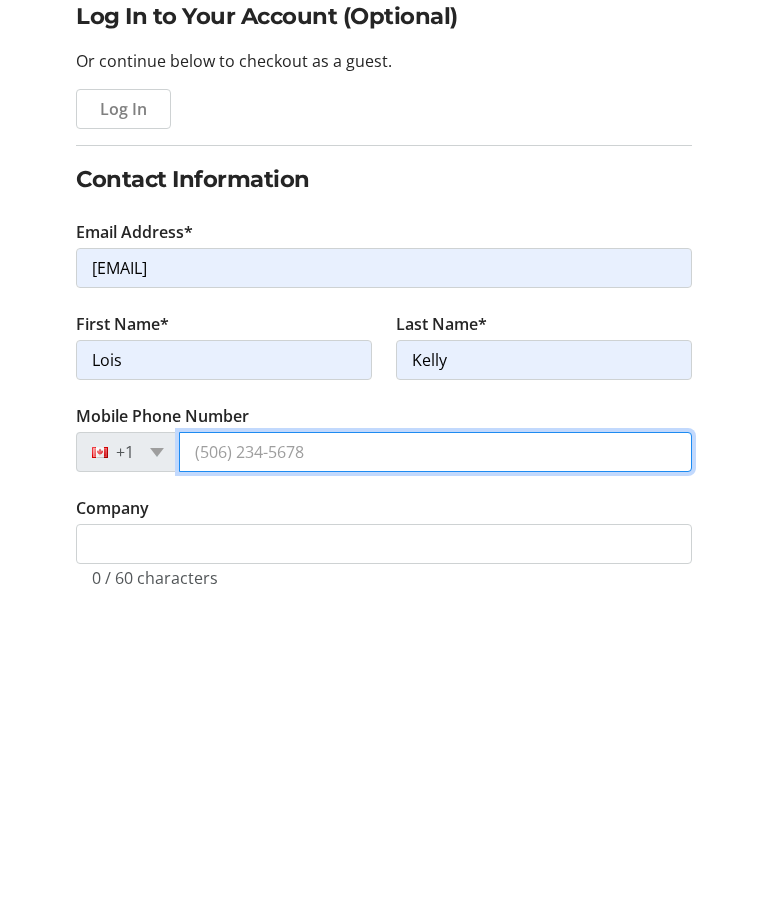 type on "[PHONE]" 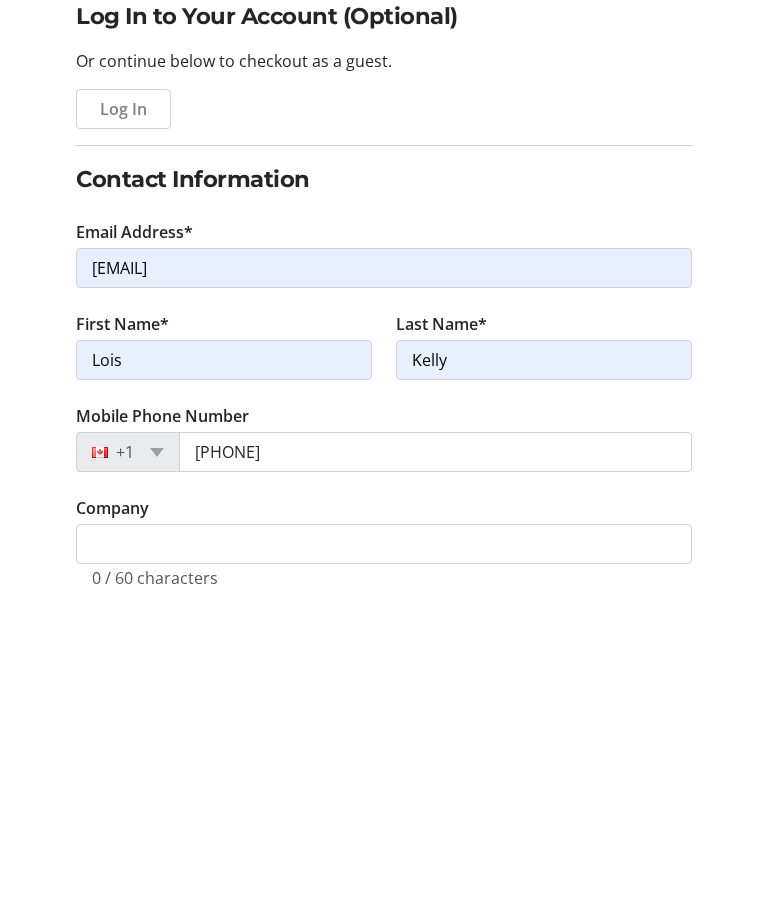 type on "Box [NUMBER]" 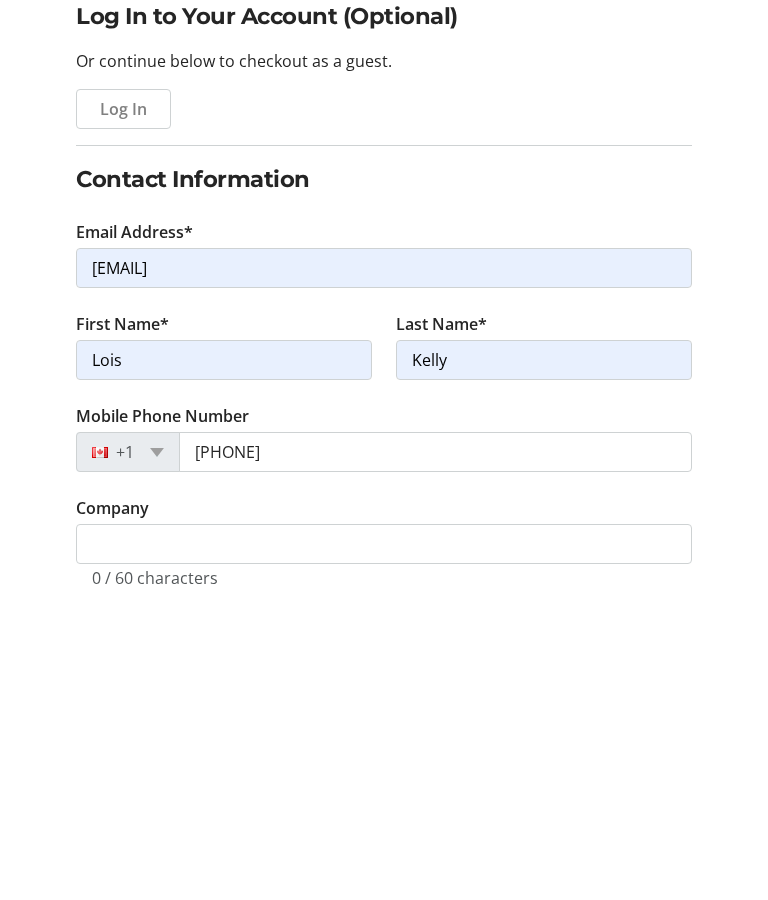 type on "P0K 1G0" 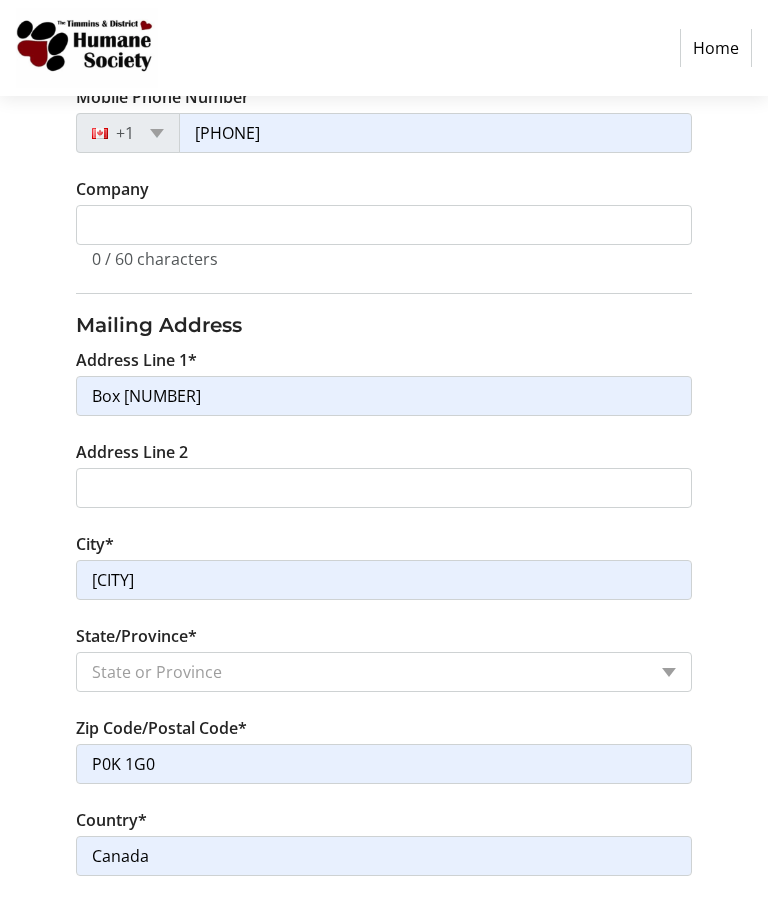 scroll, scrollTop: 616, scrollLeft: 0, axis: vertical 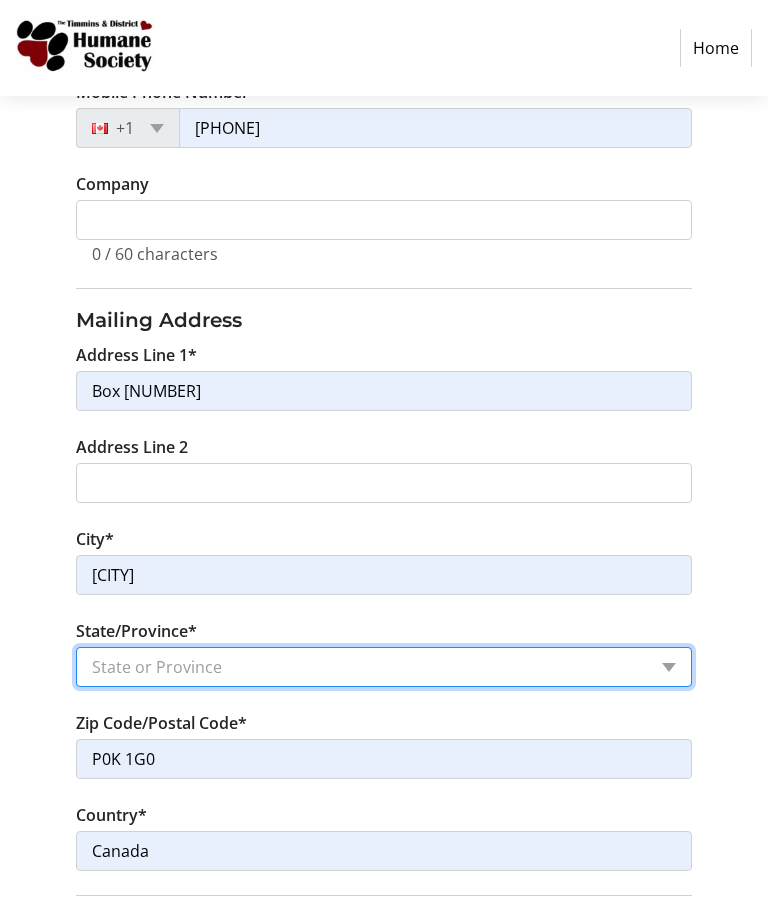 click on "State or Province  State or Province   Alberta   British Columbia   Manitoba   New Brunswick   Newfoundland and Labrador   Nova Scotia   Ontario   Prince Edward Island   Quebec   Saskatchewan   Northwest Territories   Nunavut   Yukon" at bounding box center [384, 667] 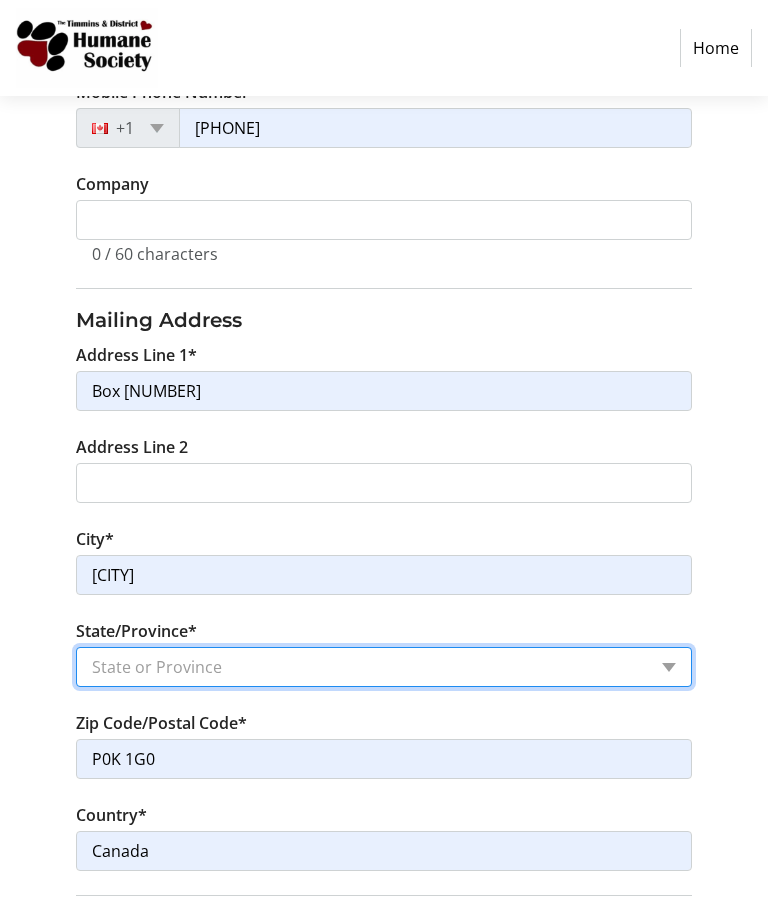 select on "ON" 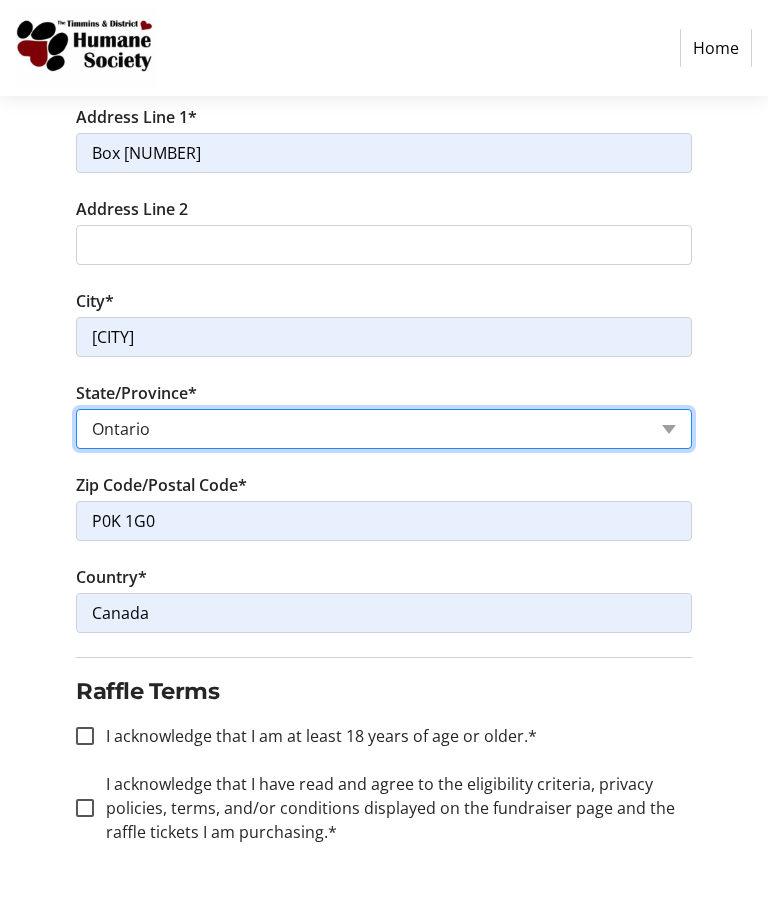 scroll, scrollTop: 853, scrollLeft: 0, axis: vertical 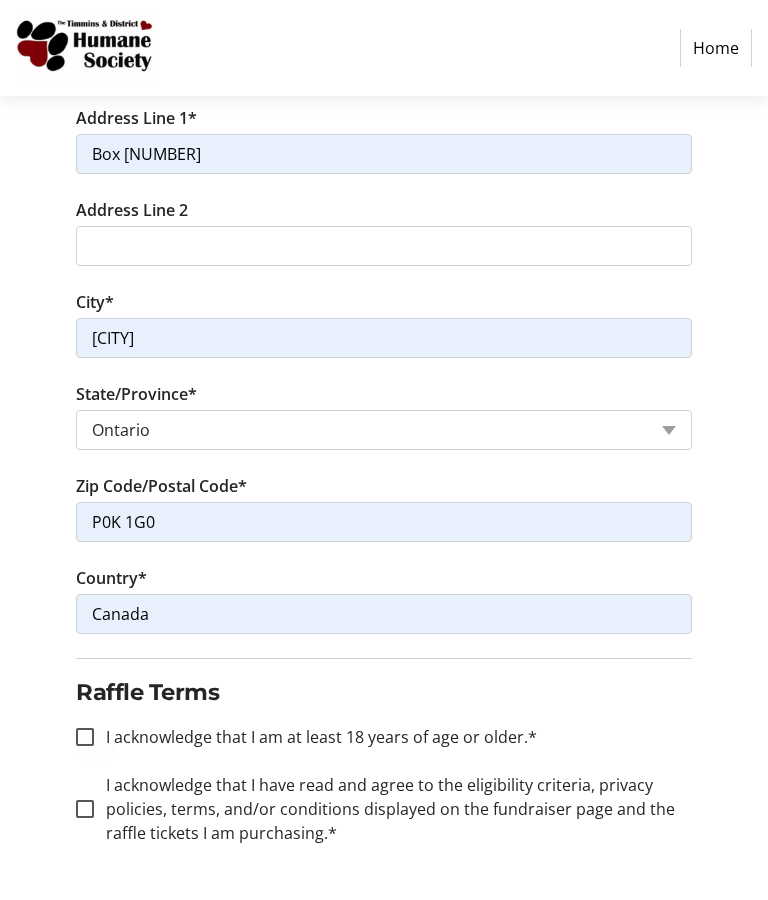 click at bounding box center (85, 737) 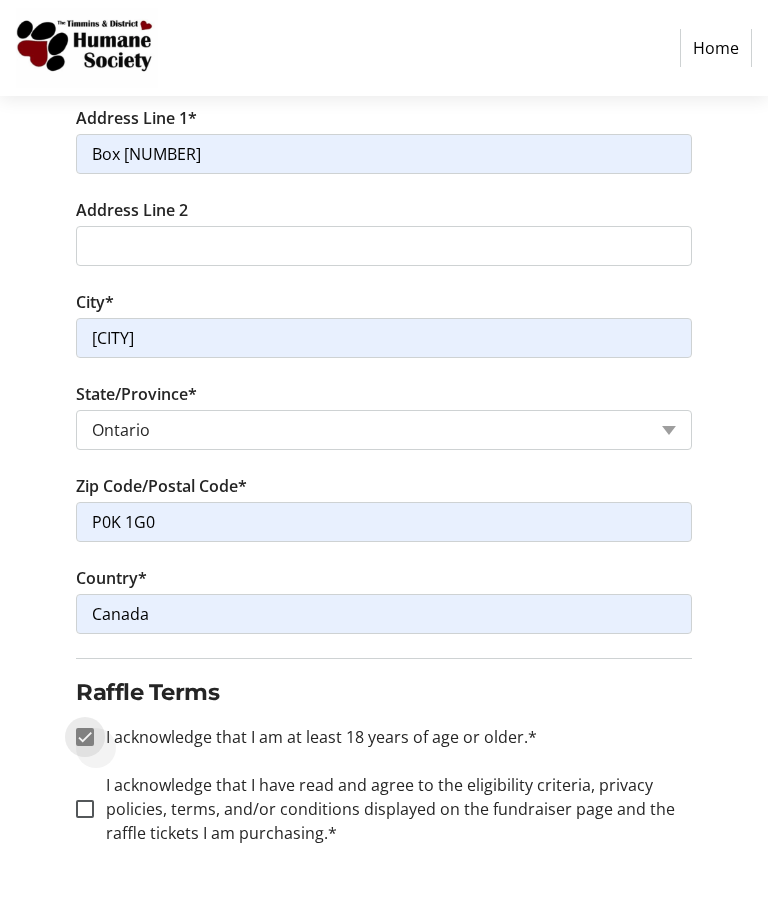 checkbox on "true" 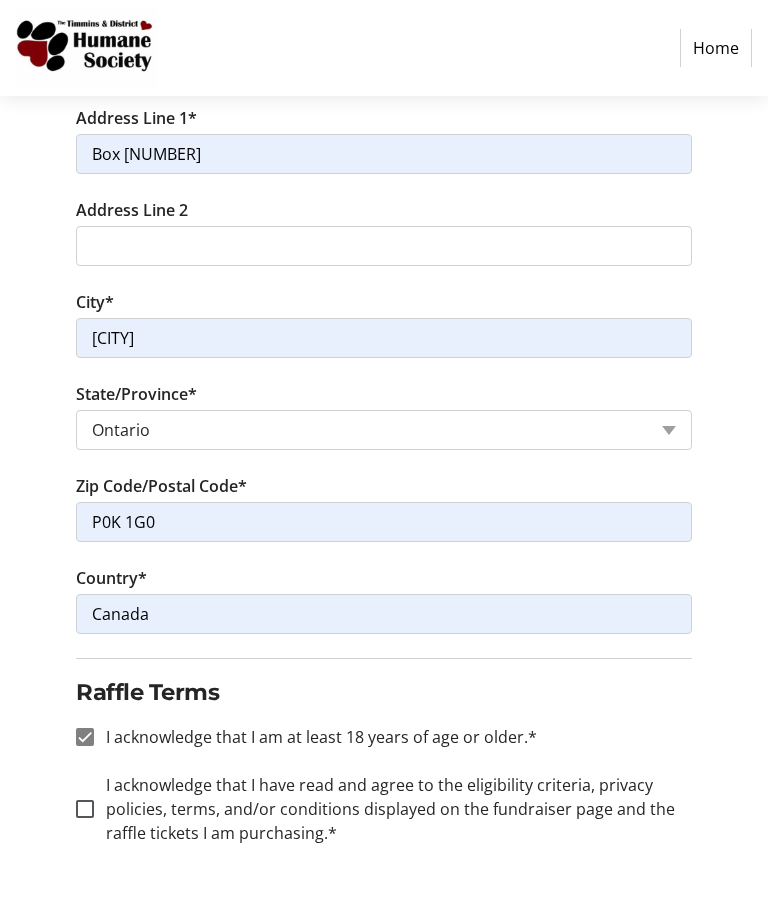 click on "I acknowledge that I have read and agree to the eligibility criteria, privacy policies, terms,
and/or conditions displayed on the fundraiser page and the raffle tickets I am purchasing.*" at bounding box center (85, 809) 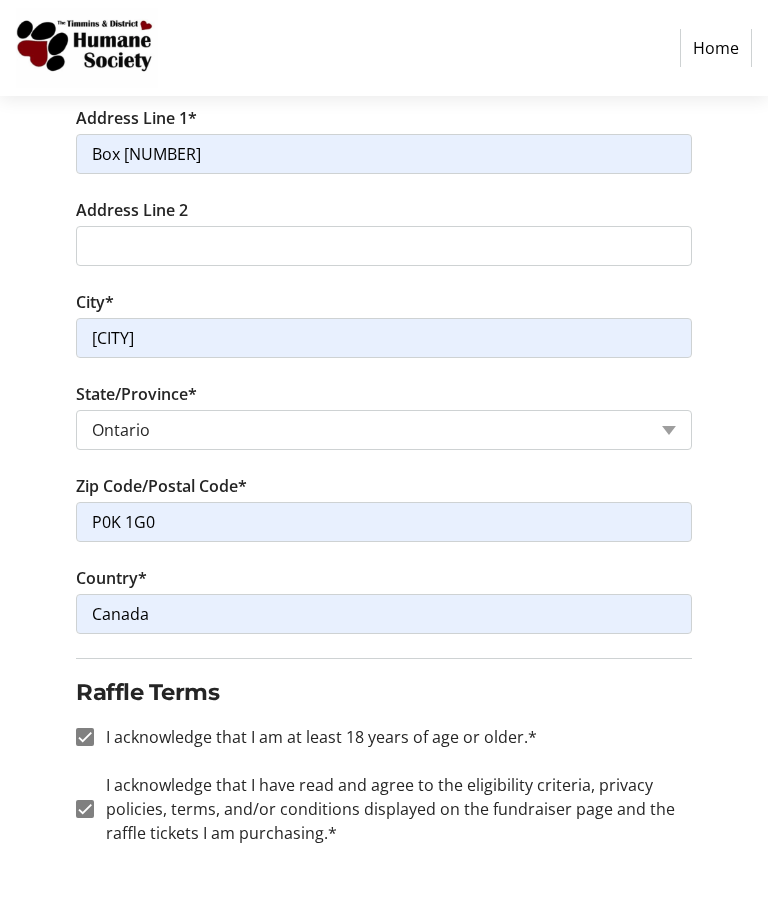 checkbox on "true" 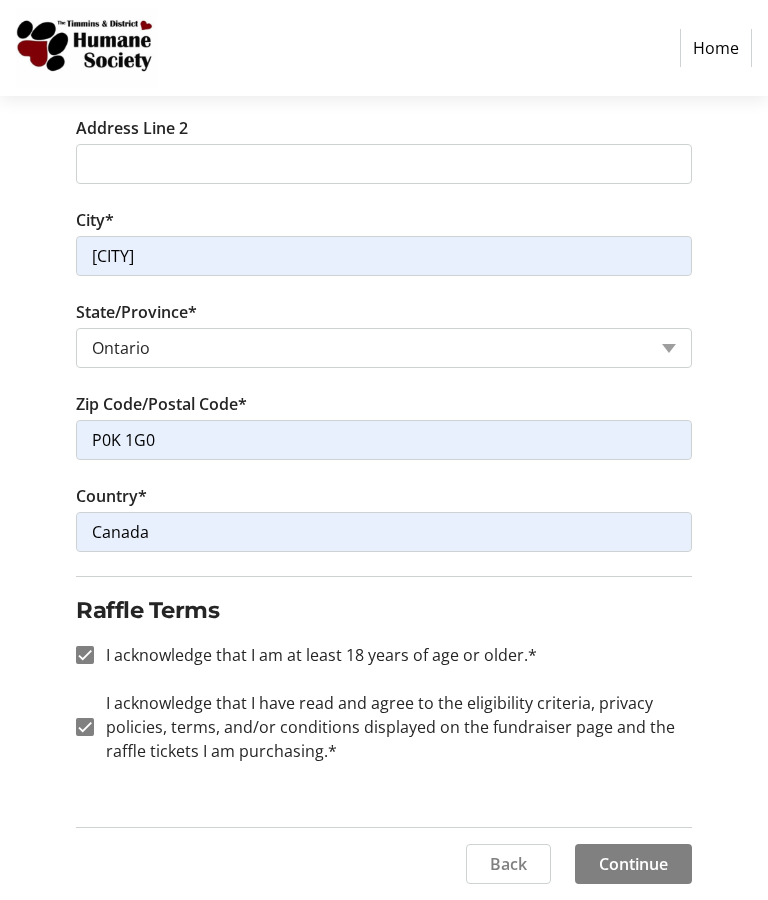 click on "Continue" 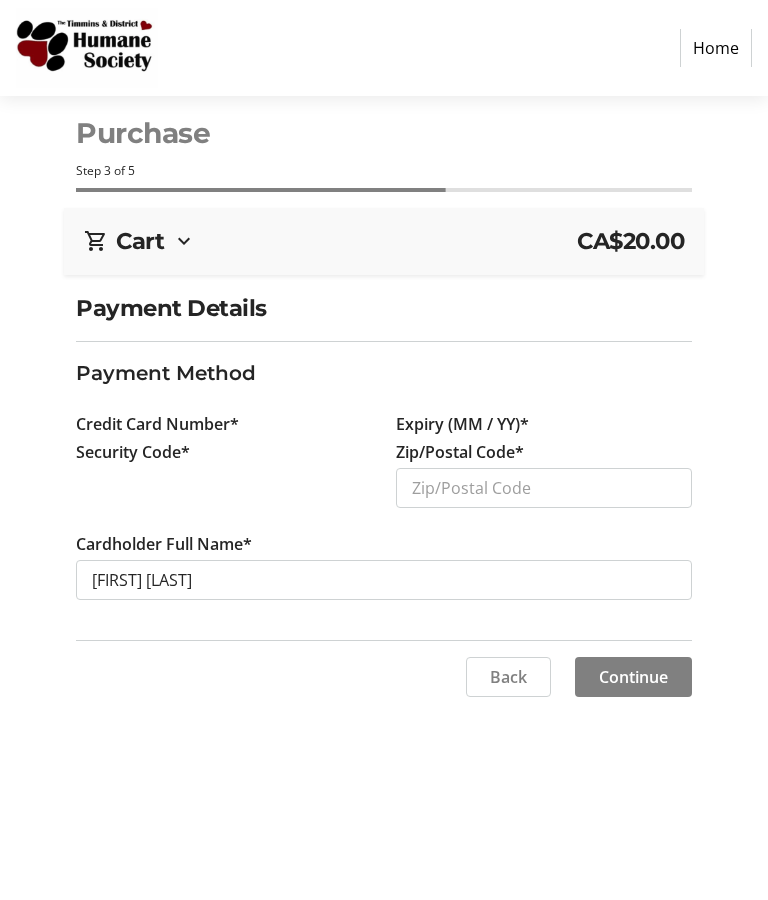 scroll, scrollTop: 82, scrollLeft: 0, axis: vertical 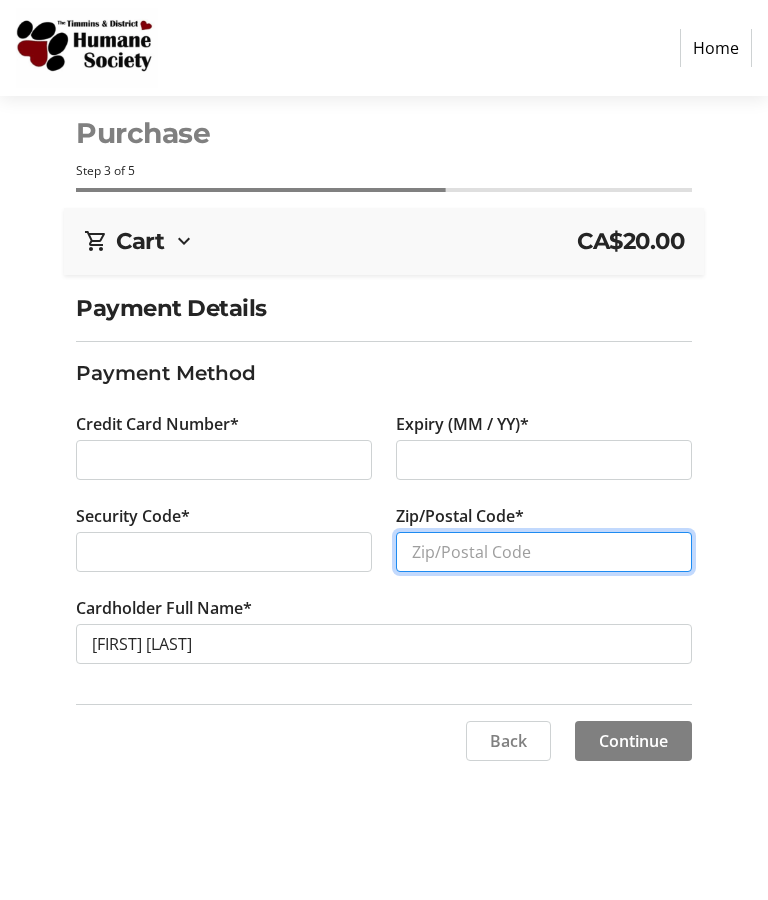 click on "Zip/Postal Code*" at bounding box center (544, 552) 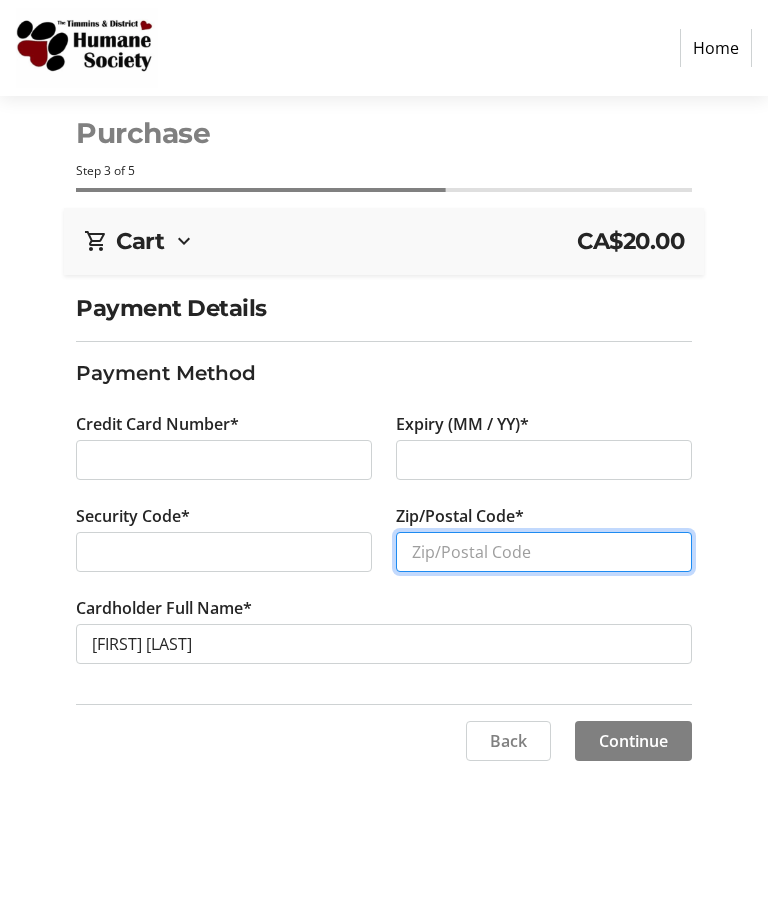 type on "P0K 1G0" 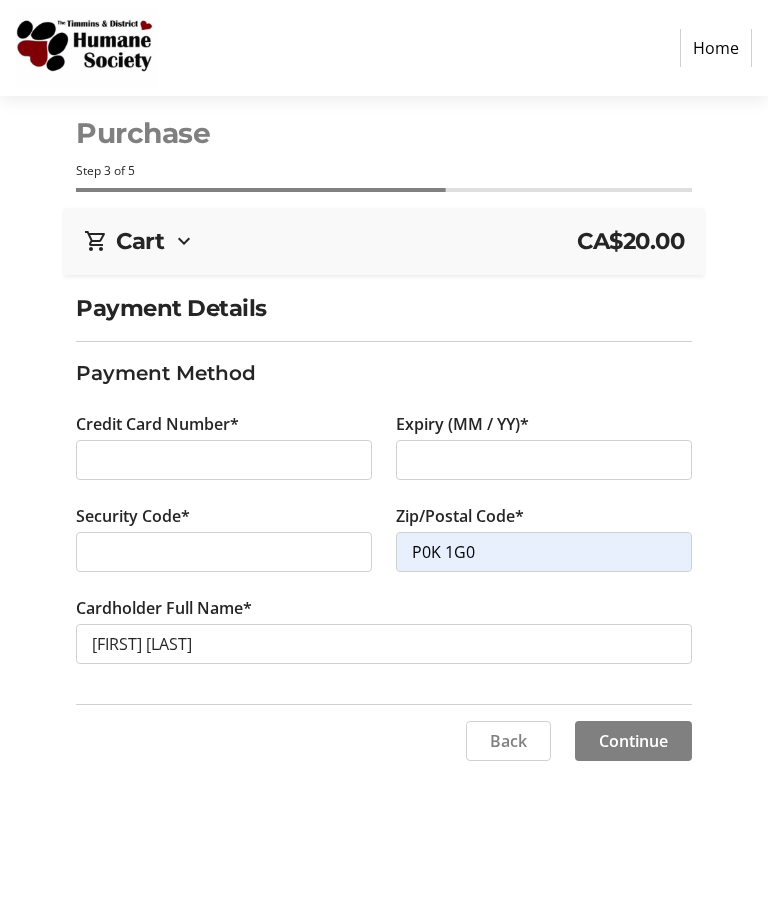 click on "Continue" 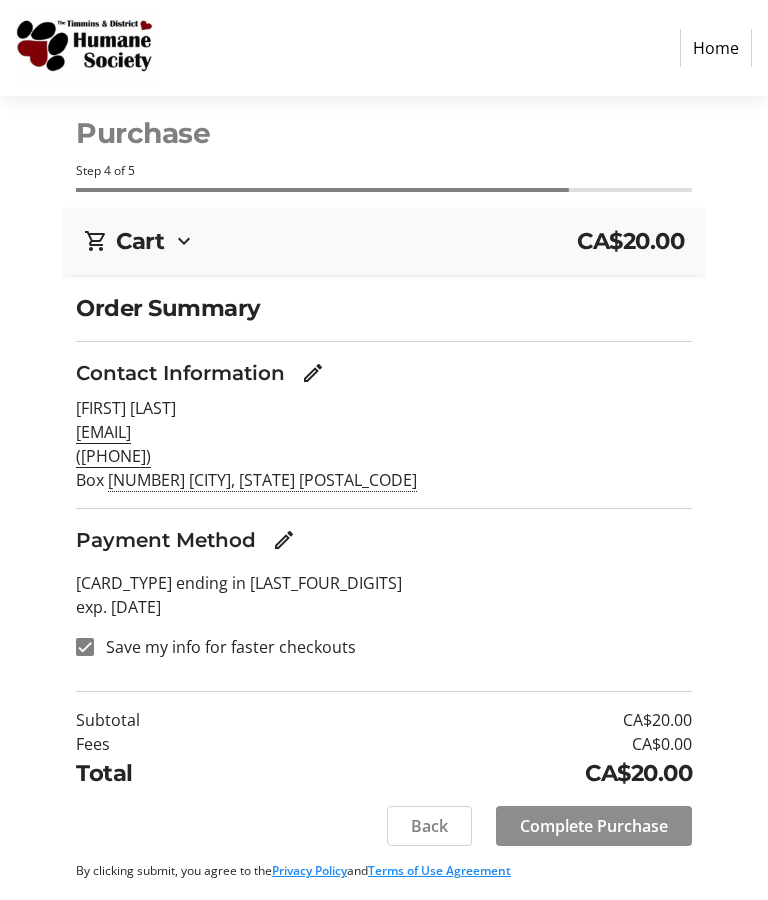 click on "Complete Purchase" 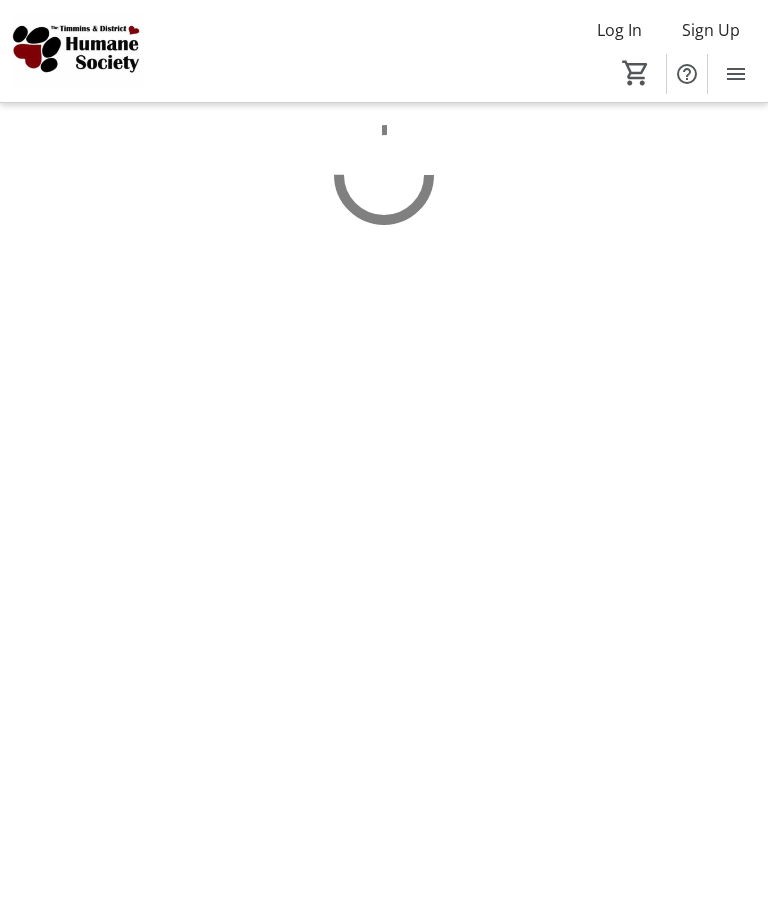 scroll, scrollTop: 0, scrollLeft: 0, axis: both 